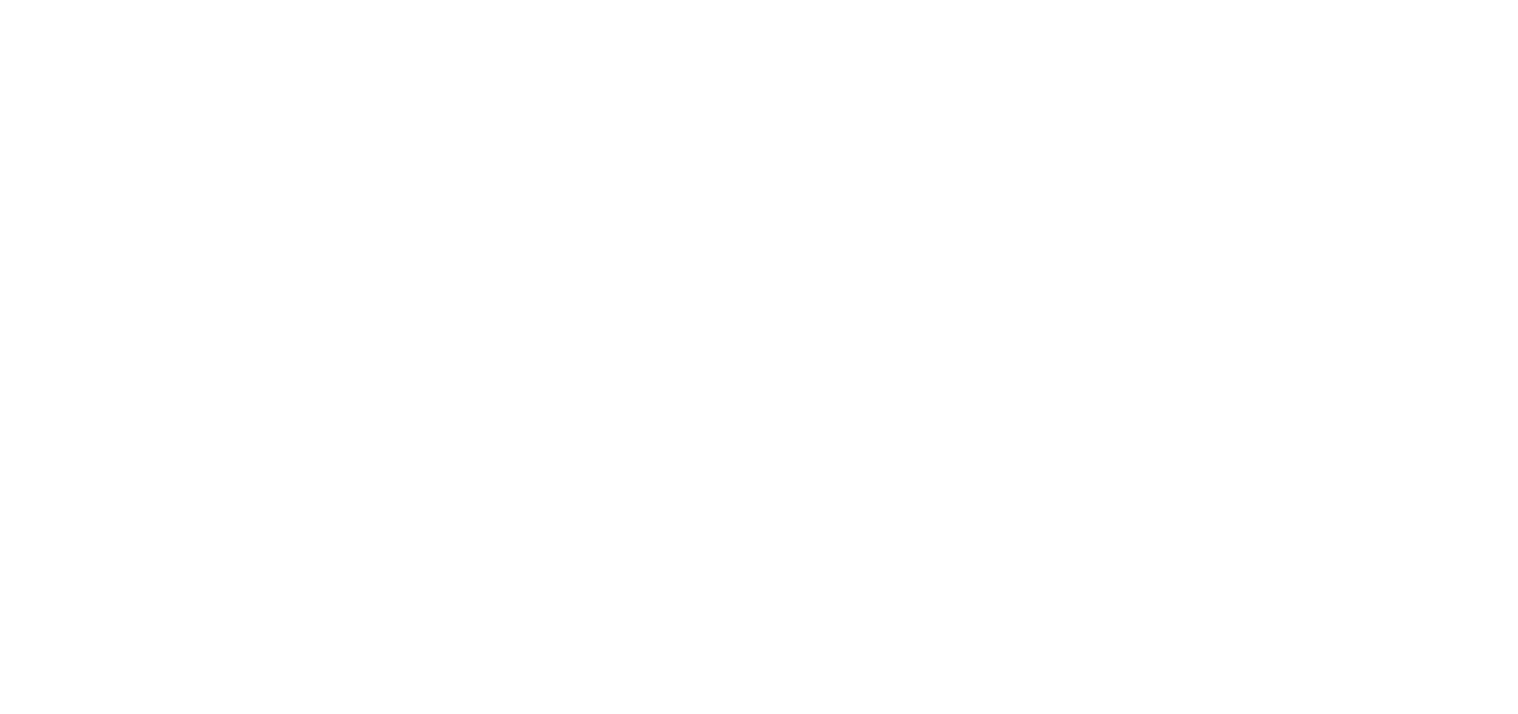 scroll, scrollTop: 0, scrollLeft: 0, axis: both 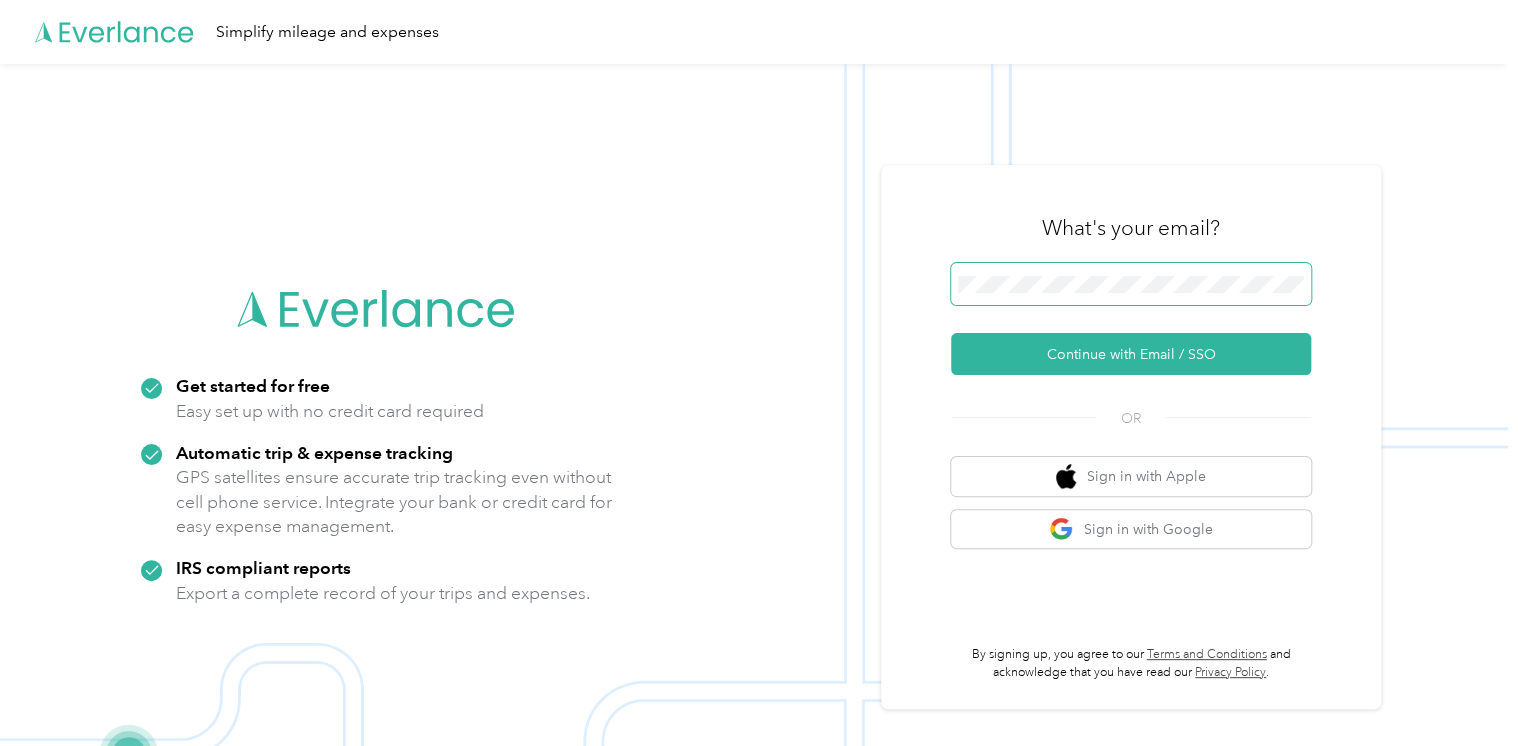 click at bounding box center [1131, 284] 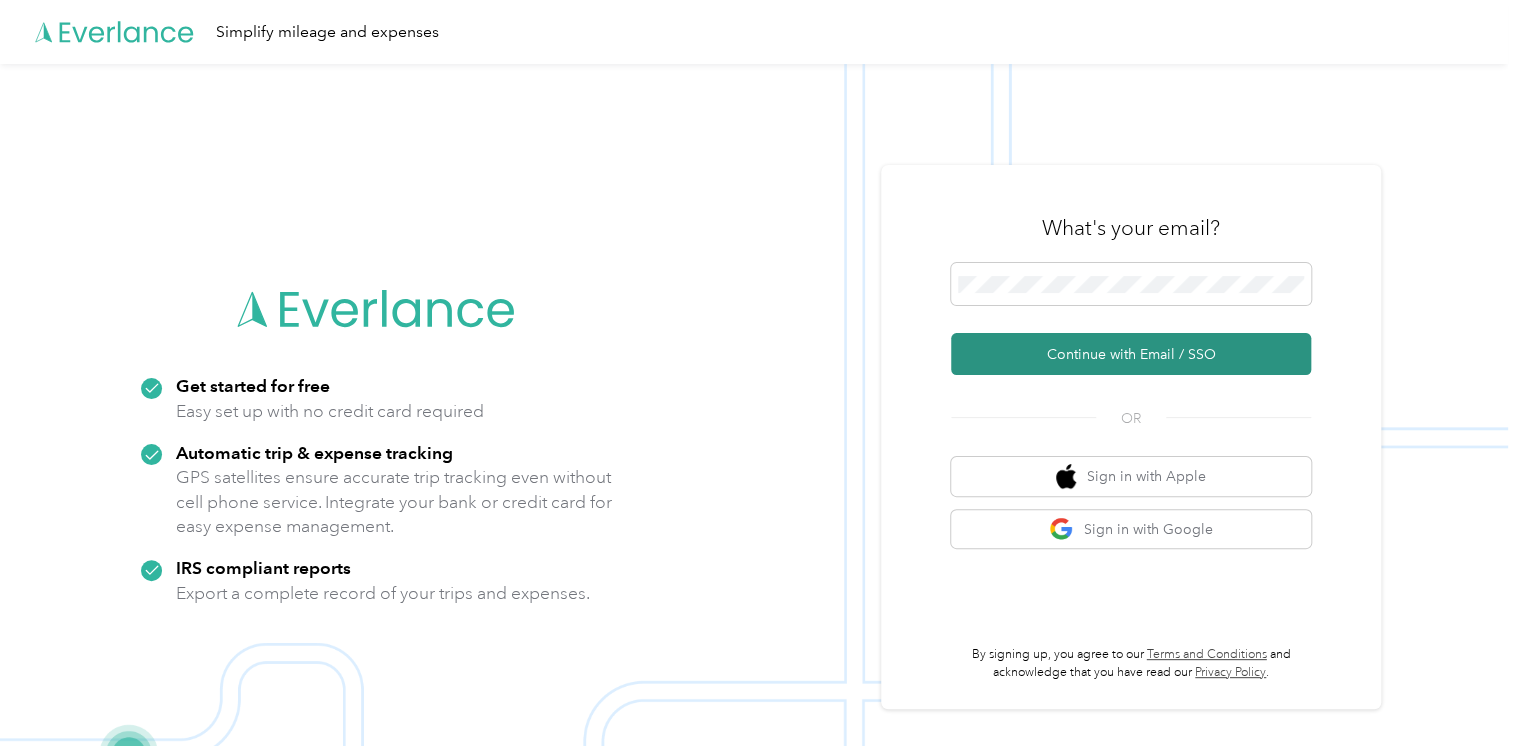 click on "Continue with Email / SSO" at bounding box center (1131, 354) 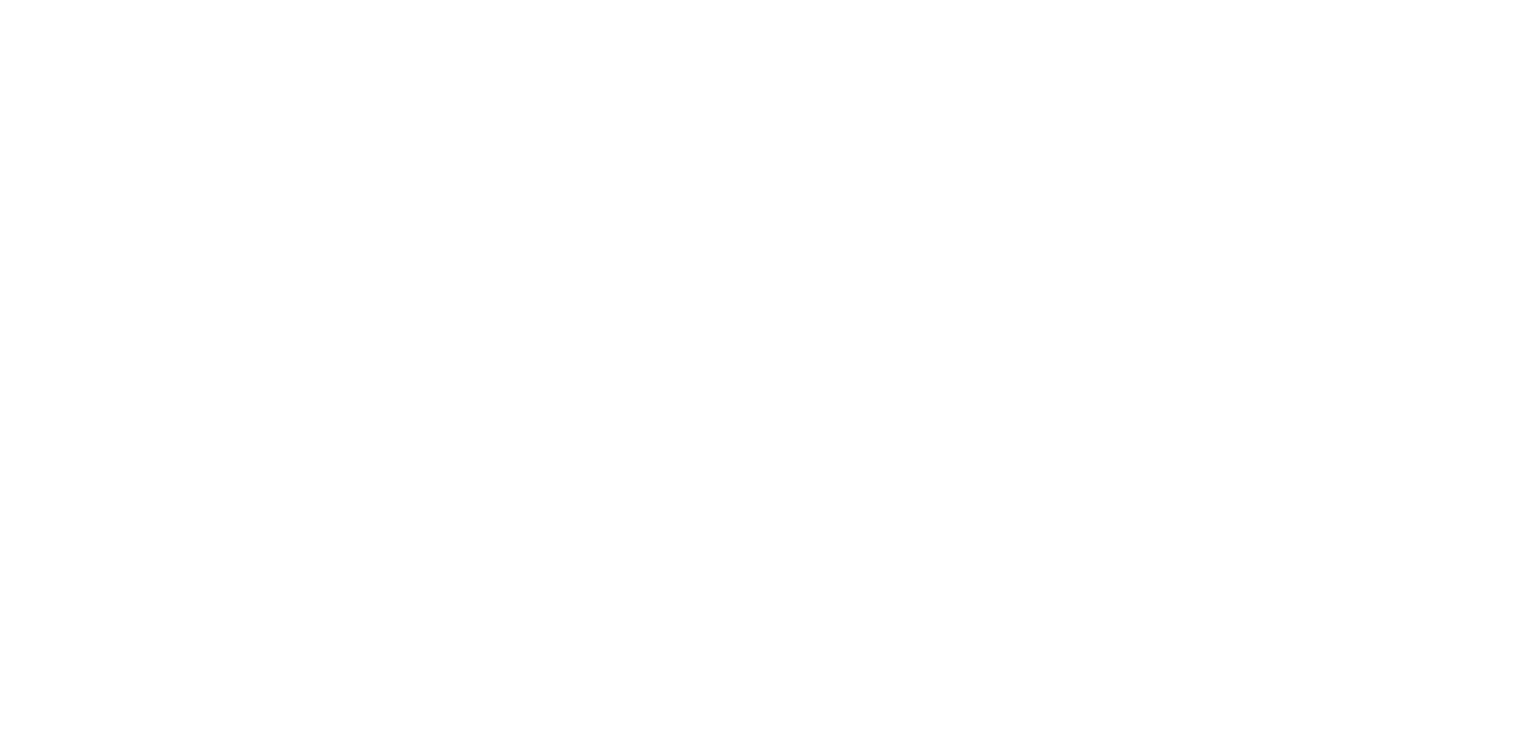 scroll, scrollTop: 0, scrollLeft: 0, axis: both 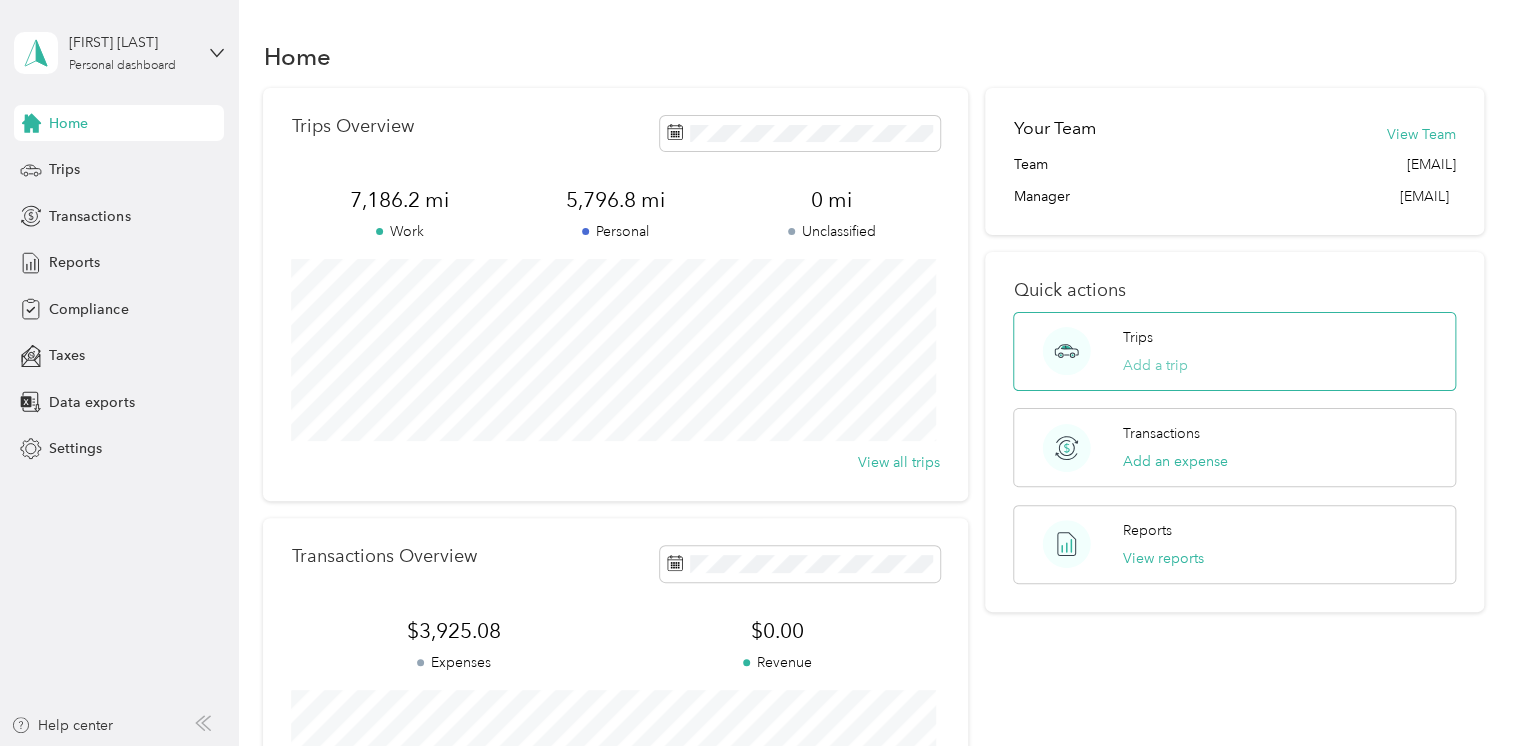 click on "Add a trip" at bounding box center (1155, 365) 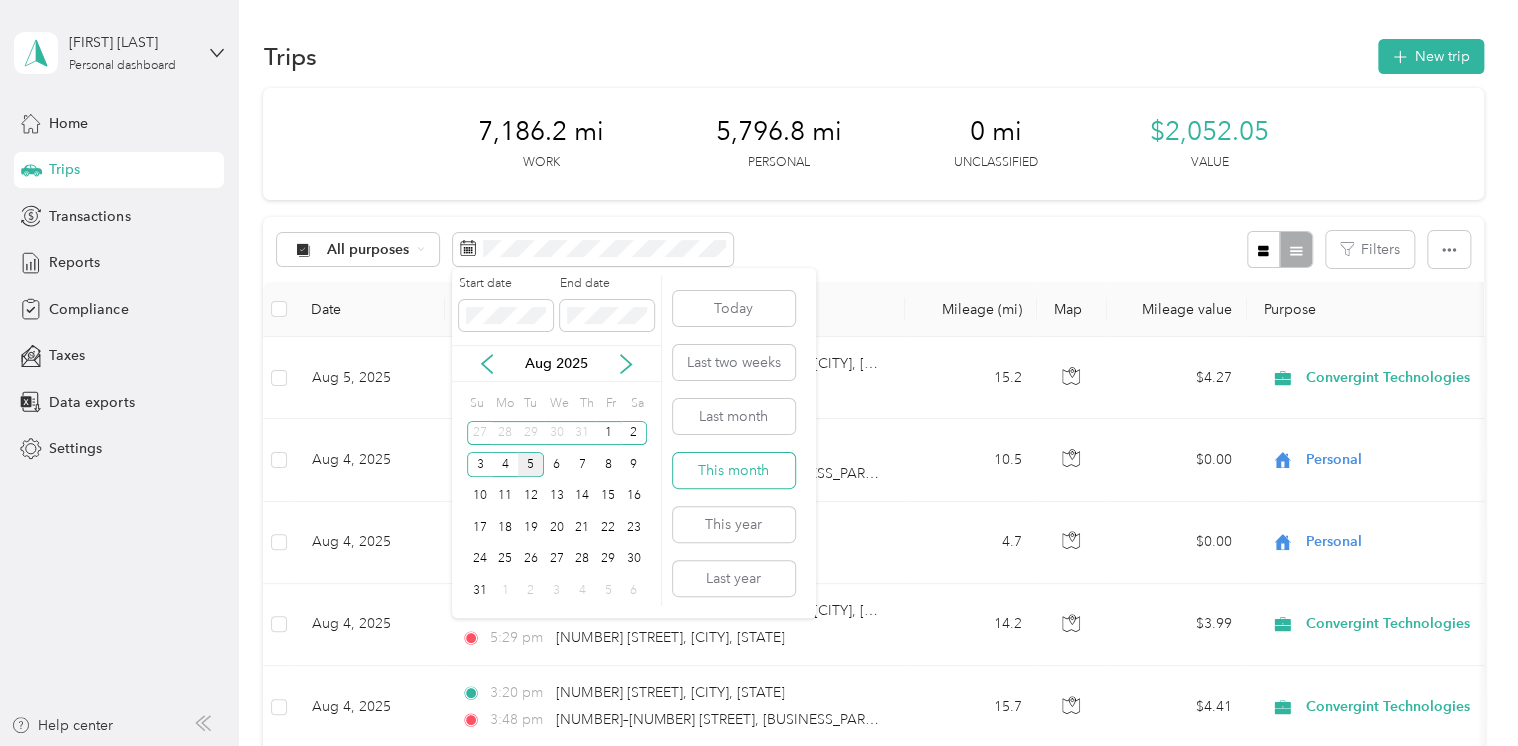 click on "This month" at bounding box center [734, 470] 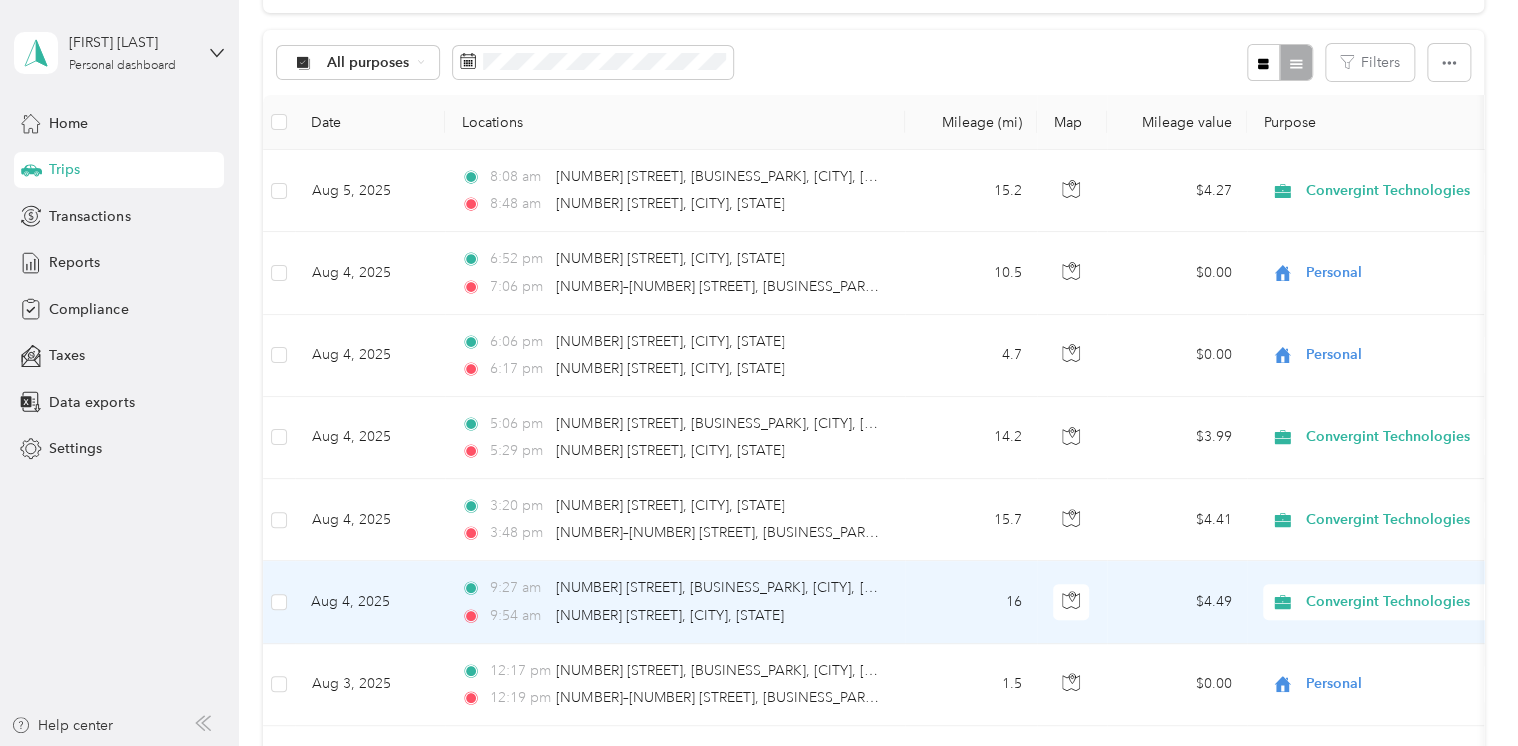 scroll, scrollTop: 200, scrollLeft: 0, axis: vertical 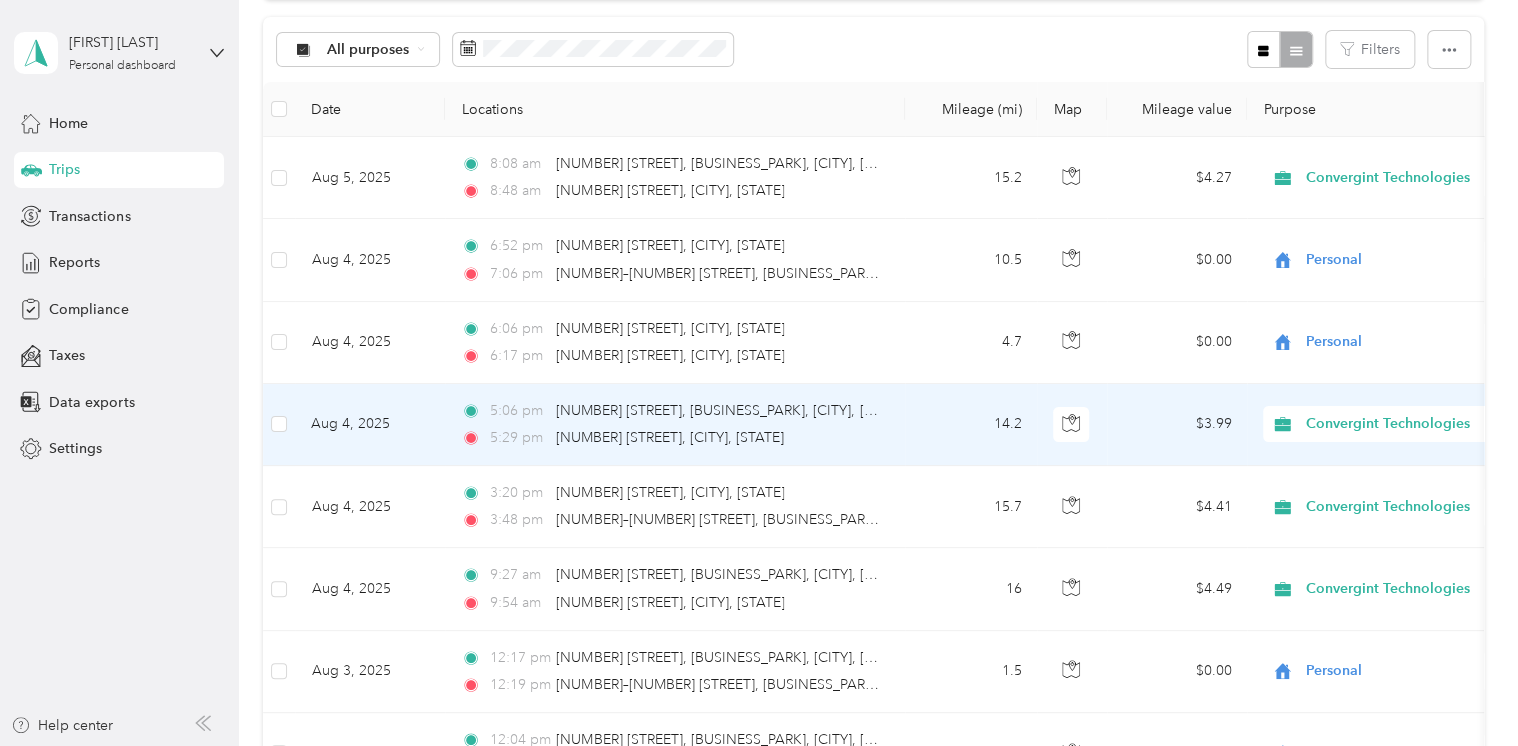 click on "Convergint Technologies" at bounding box center (1397, 424) 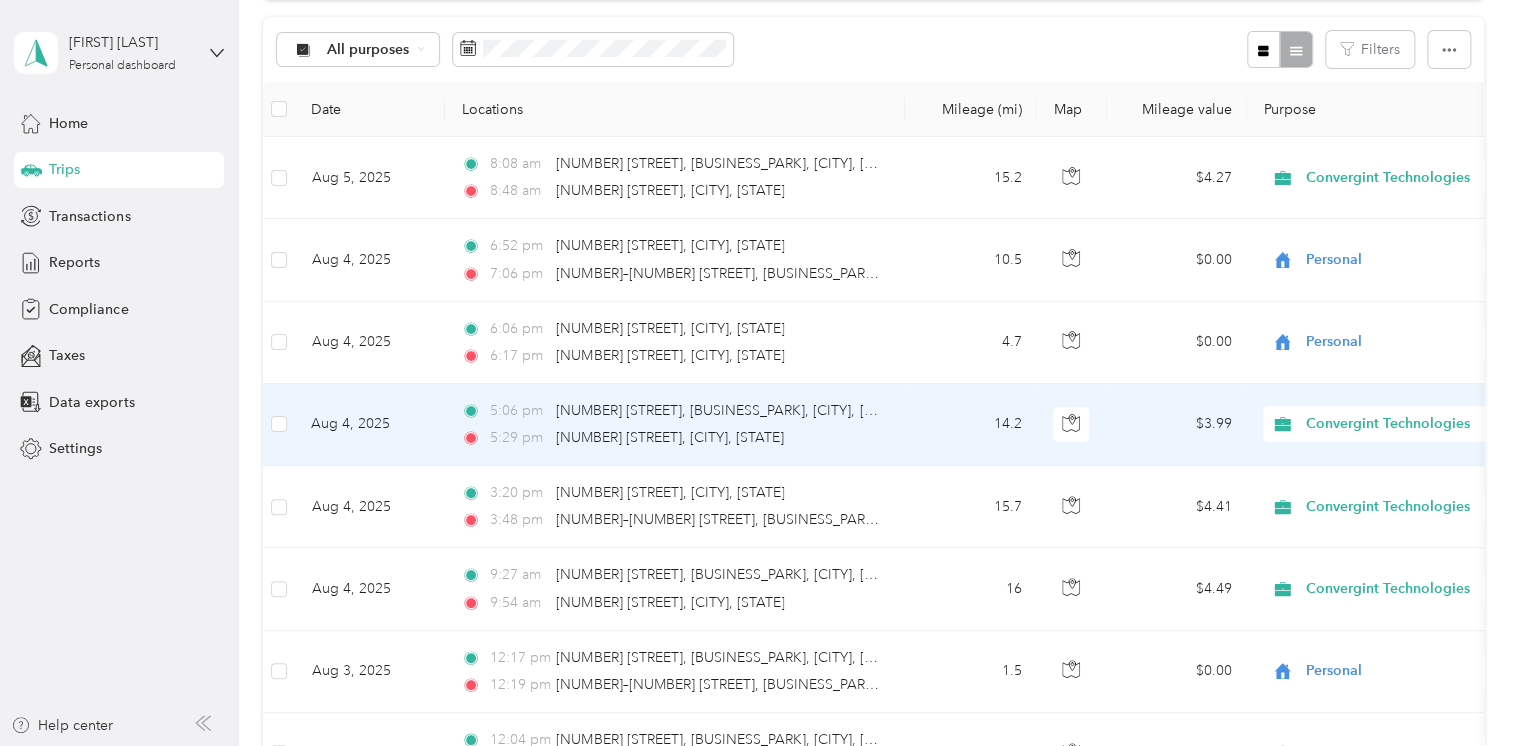 click on "Personal" at bounding box center (1390, 495) 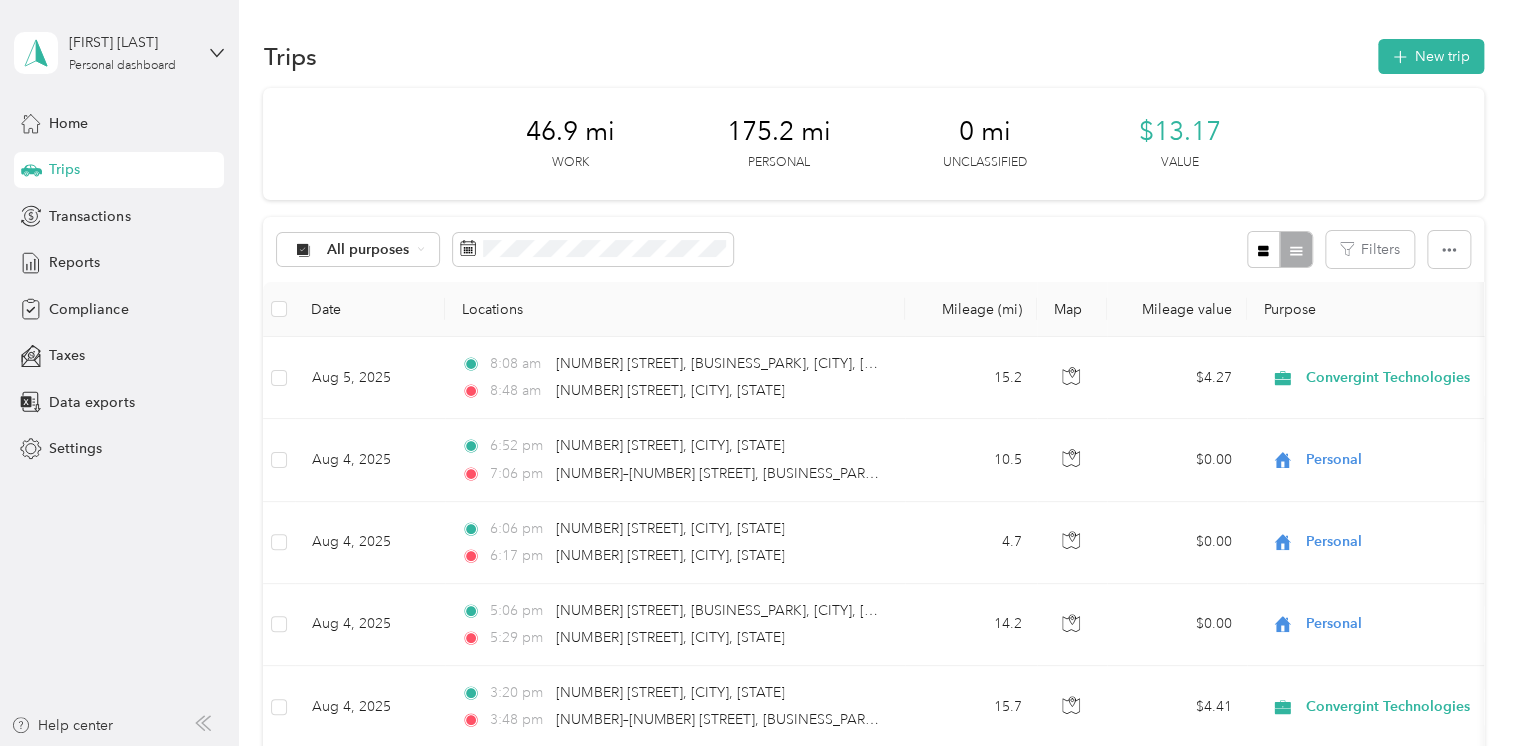 scroll, scrollTop: 0, scrollLeft: 0, axis: both 